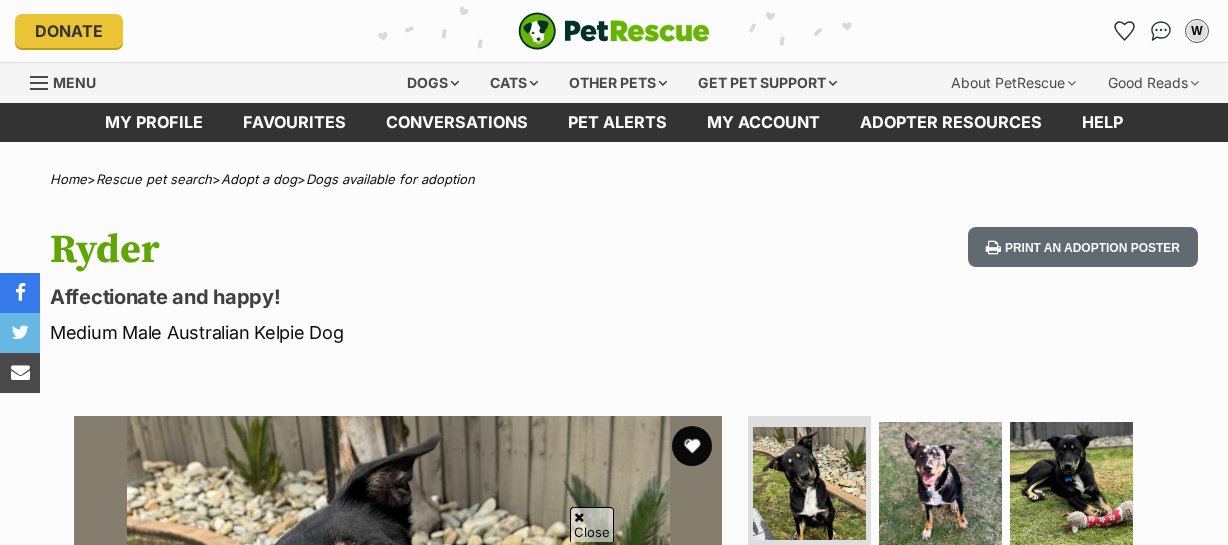 click at bounding box center (692, 446) 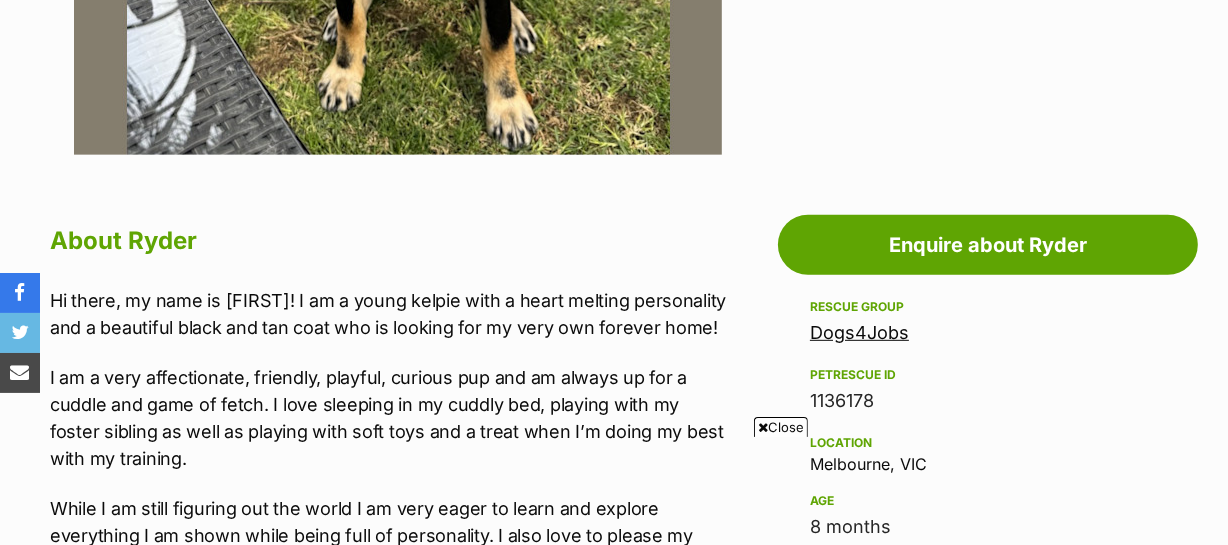 scroll, scrollTop: 0, scrollLeft: 0, axis: both 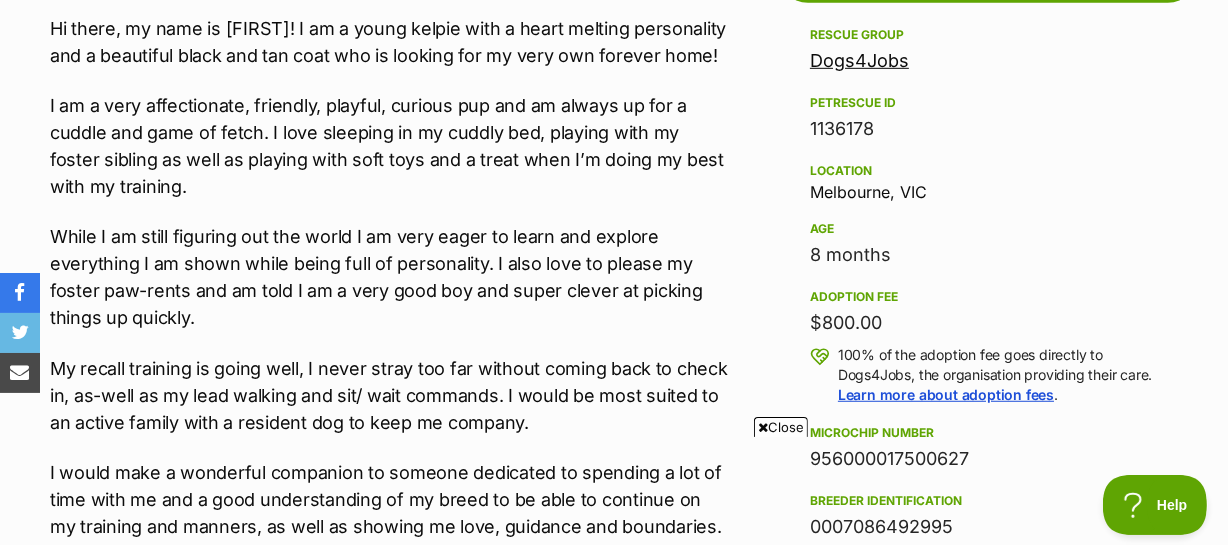 click on "Close" at bounding box center [781, 427] 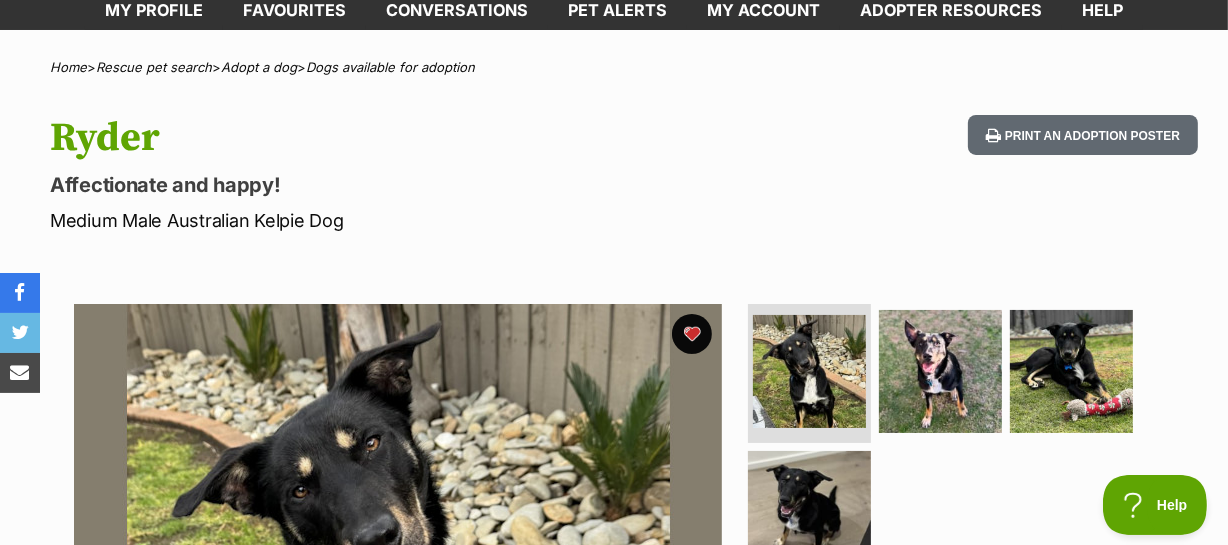 scroll, scrollTop: 90, scrollLeft: 0, axis: vertical 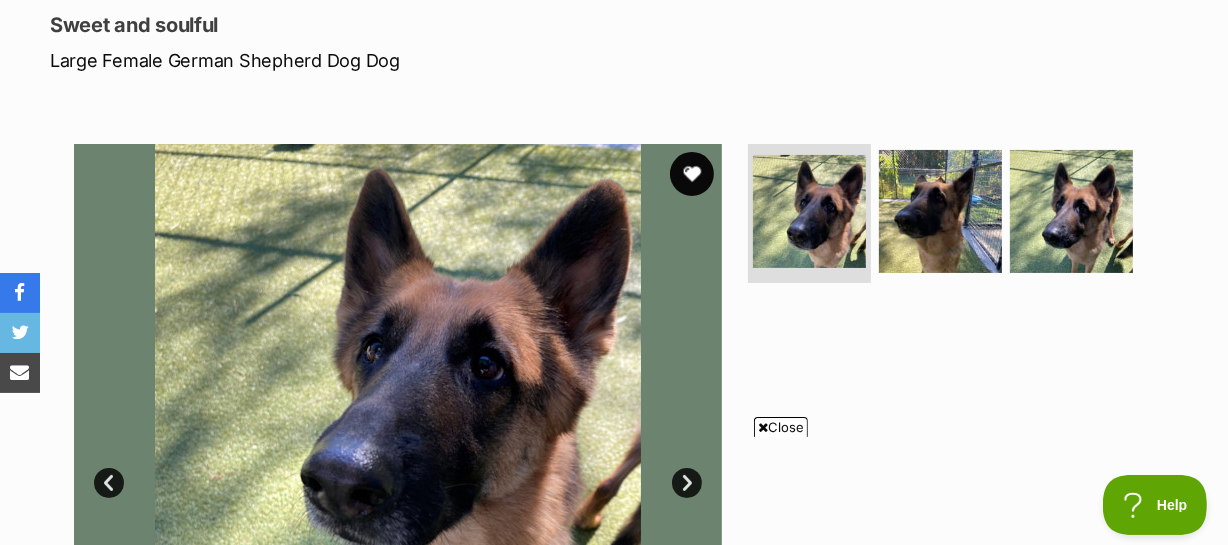 click at bounding box center (692, 174) 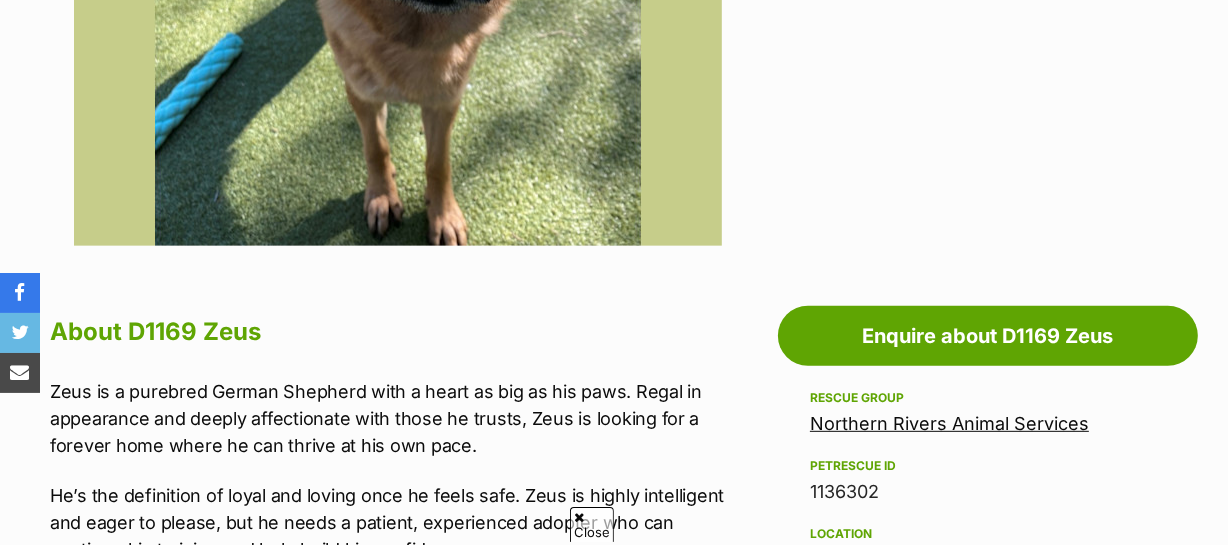 scroll, scrollTop: 831, scrollLeft: 0, axis: vertical 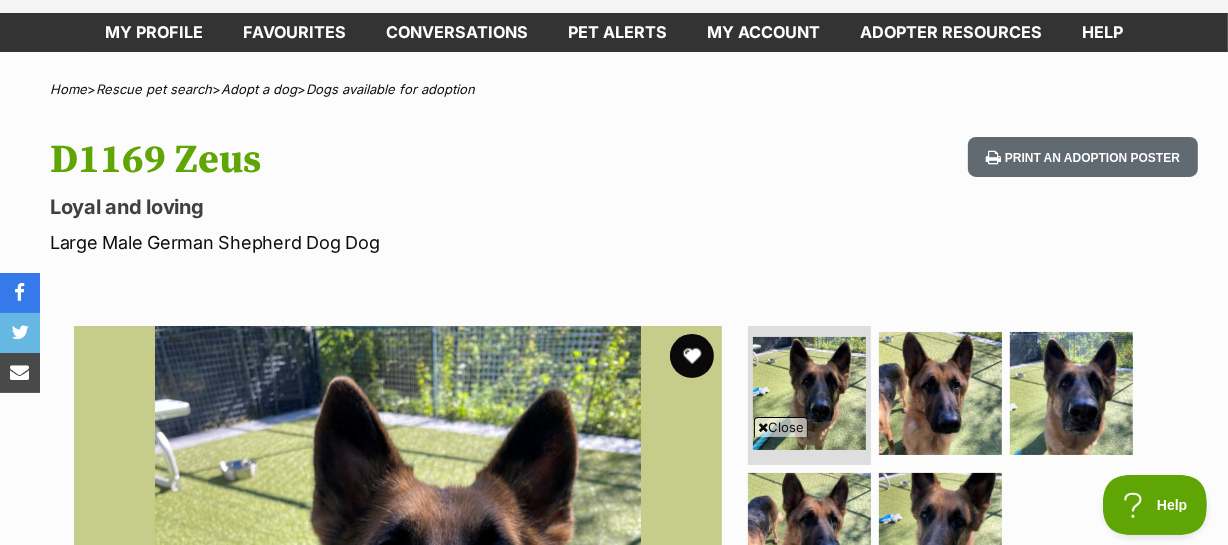 click at bounding box center [692, 356] 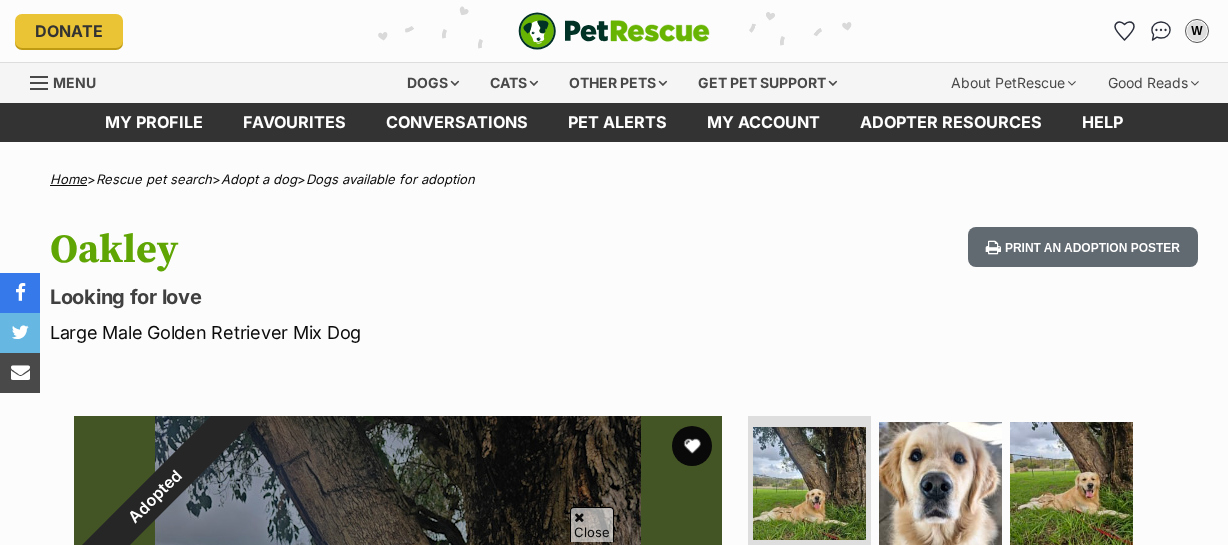 scroll, scrollTop: 181, scrollLeft: 0, axis: vertical 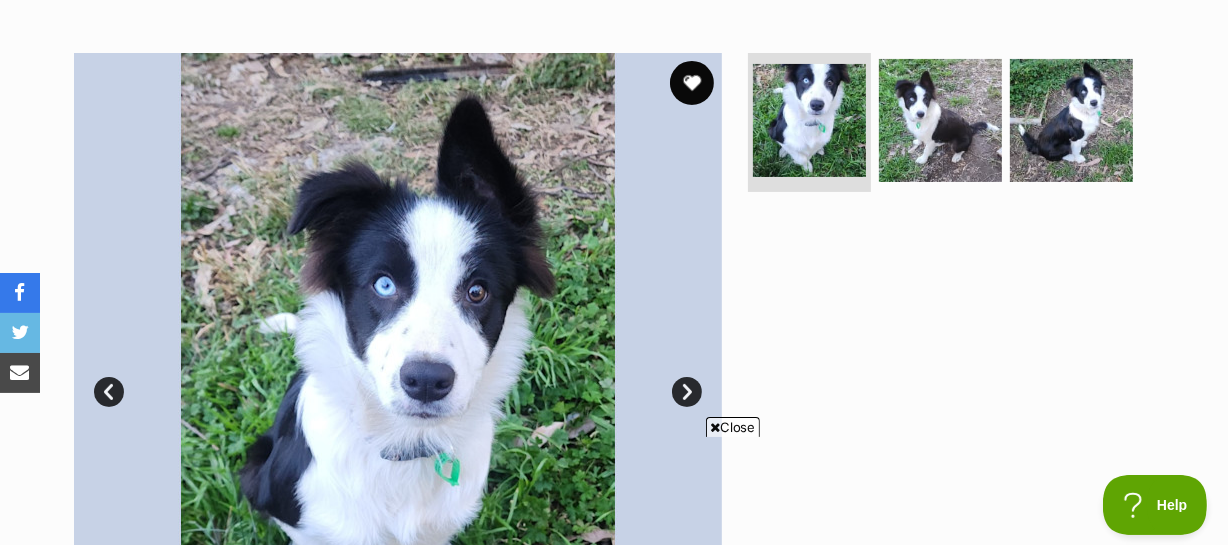 click at bounding box center [692, 83] 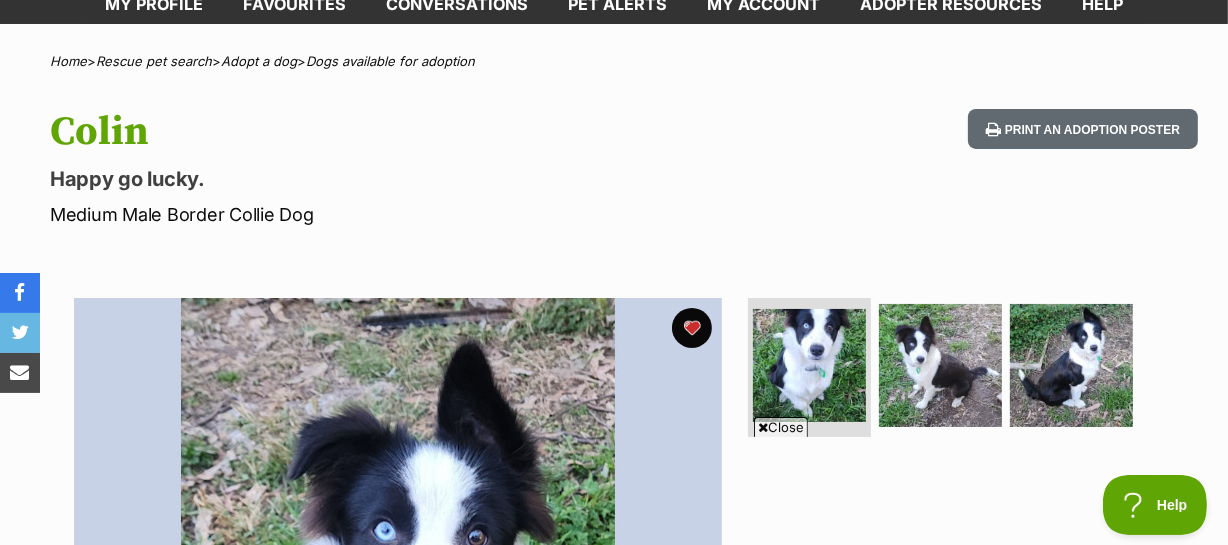 scroll, scrollTop: 90, scrollLeft: 0, axis: vertical 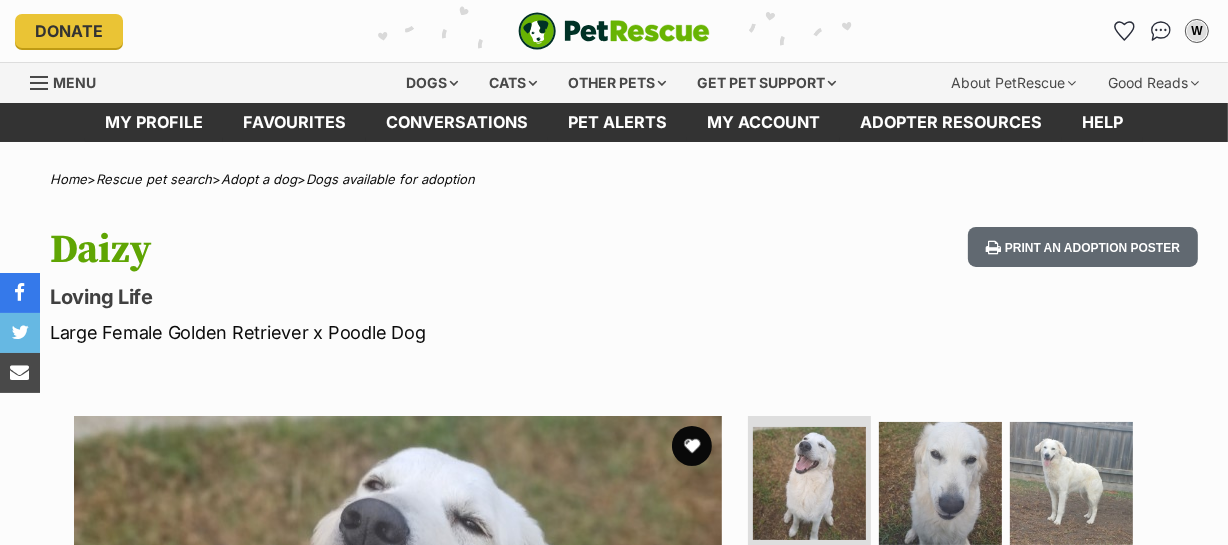click at bounding box center [692, 446] 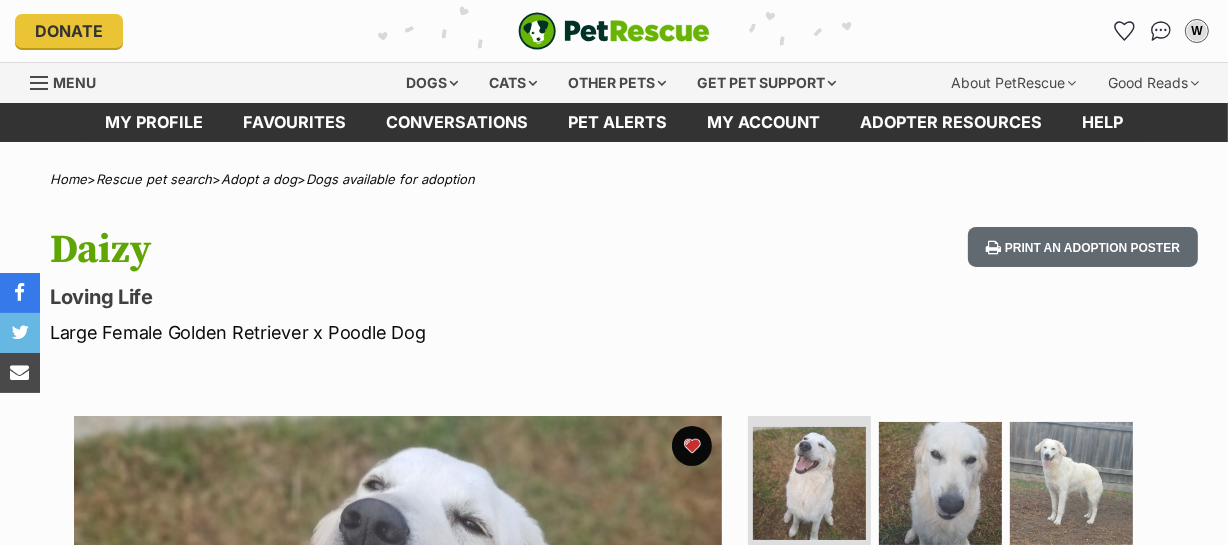 scroll, scrollTop: 0, scrollLeft: 0, axis: both 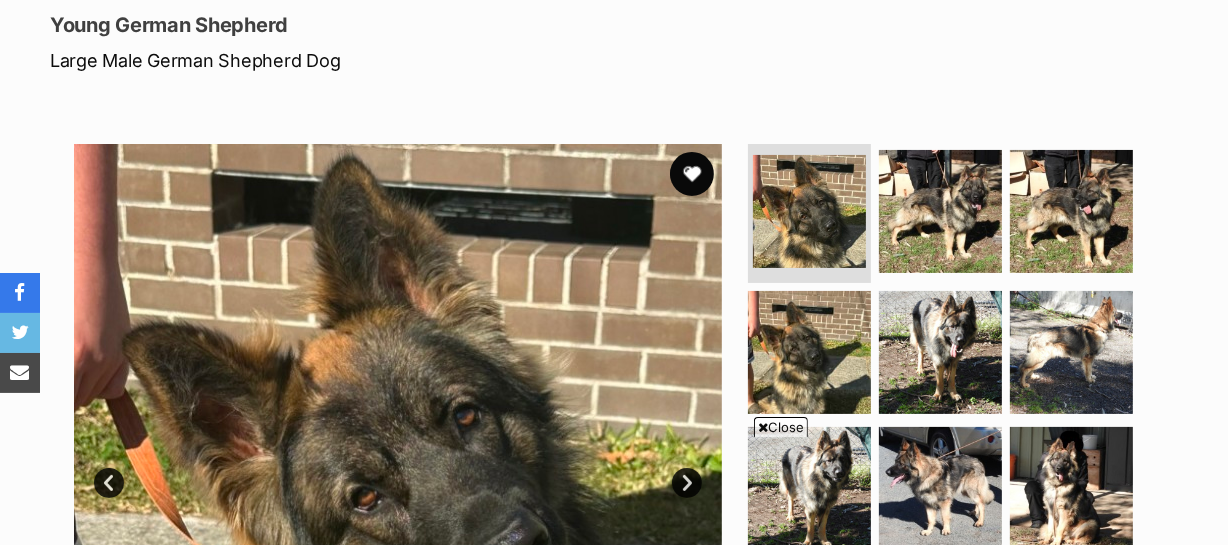 click at bounding box center [692, 174] 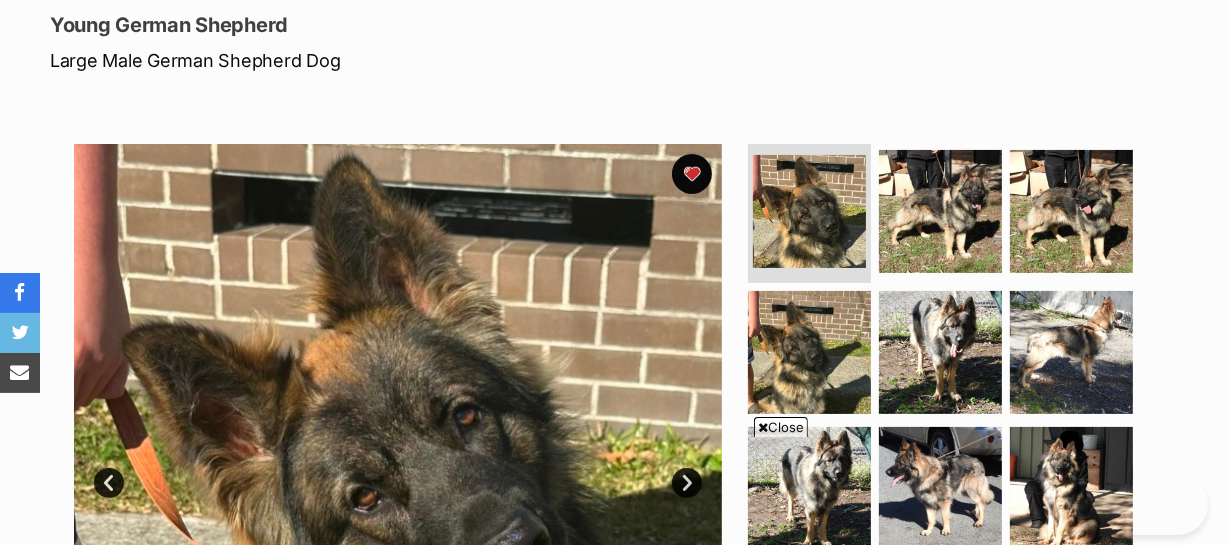 click on "Close" at bounding box center (781, 427) 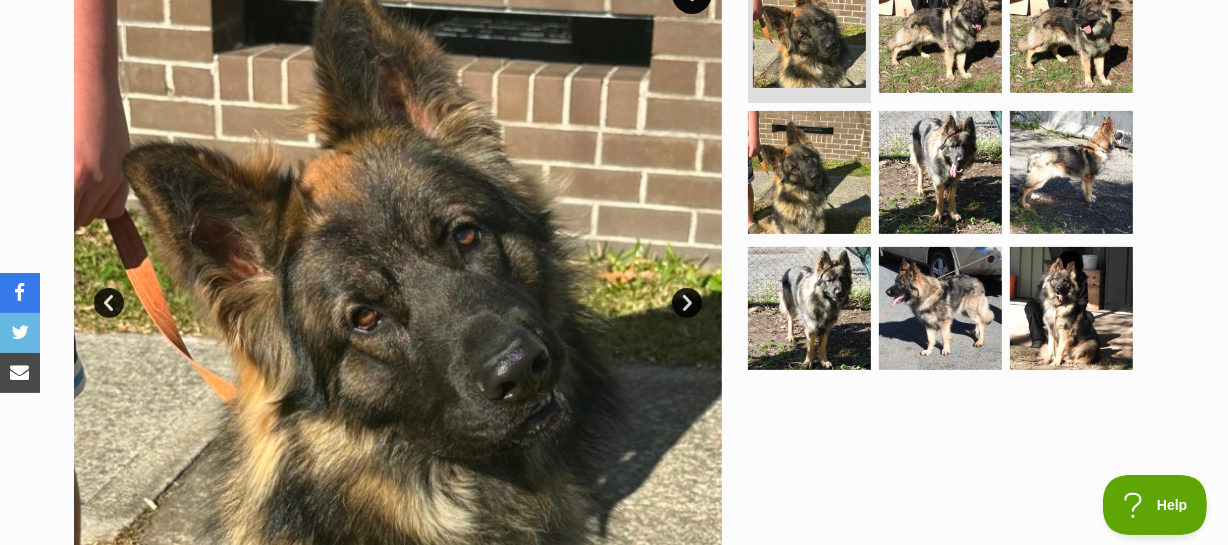 scroll, scrollTop: 454, scrollLeft: 0, axis: vertical 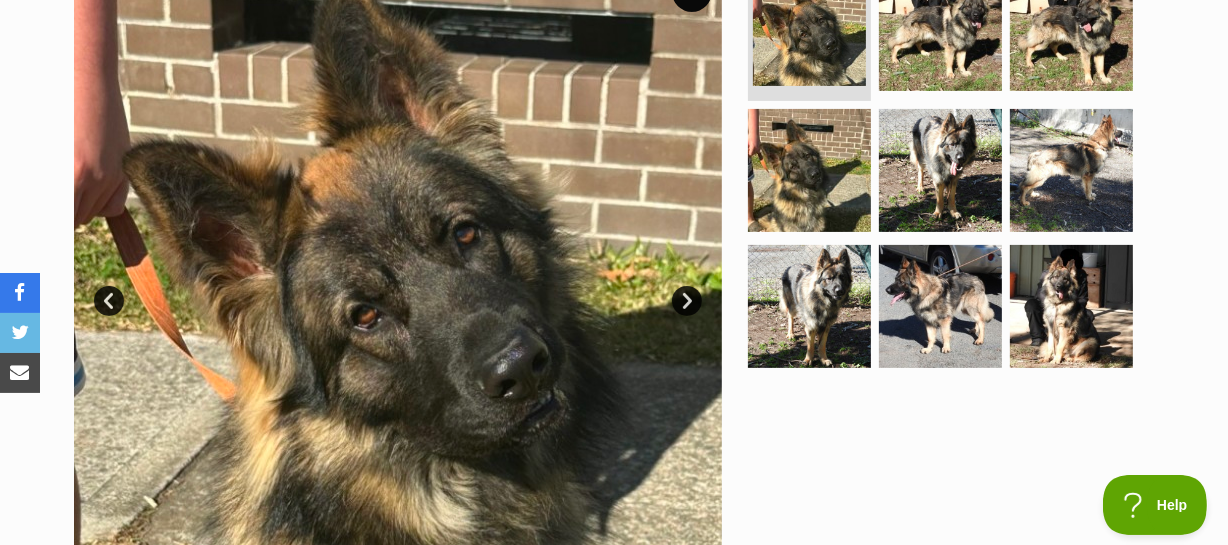click on "Next" at bounding box center (687, 301) 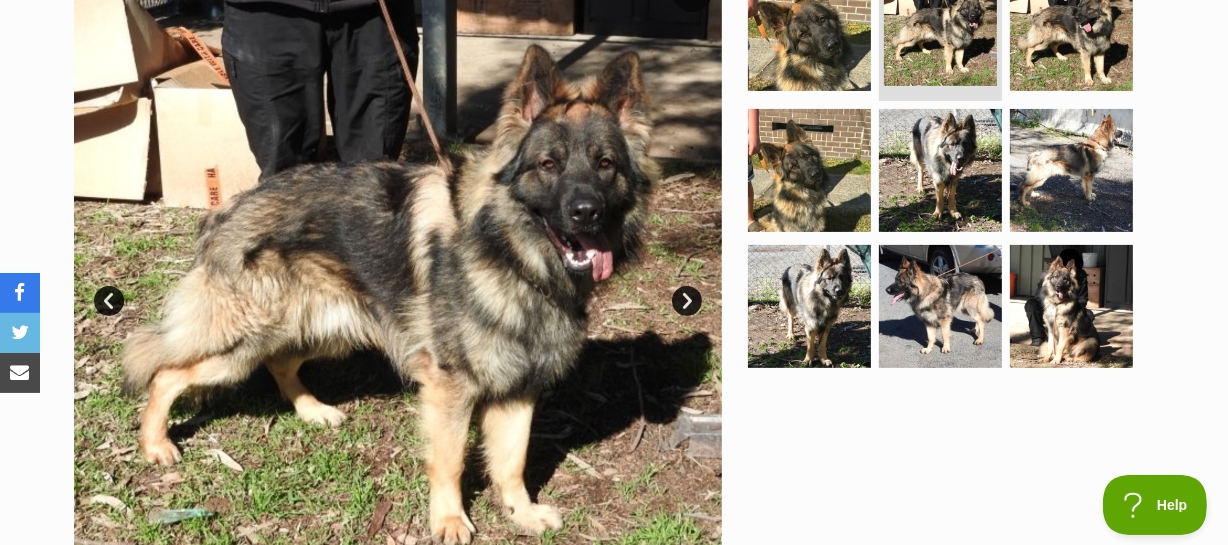 click on "Next" at bounding box center [687, 301] 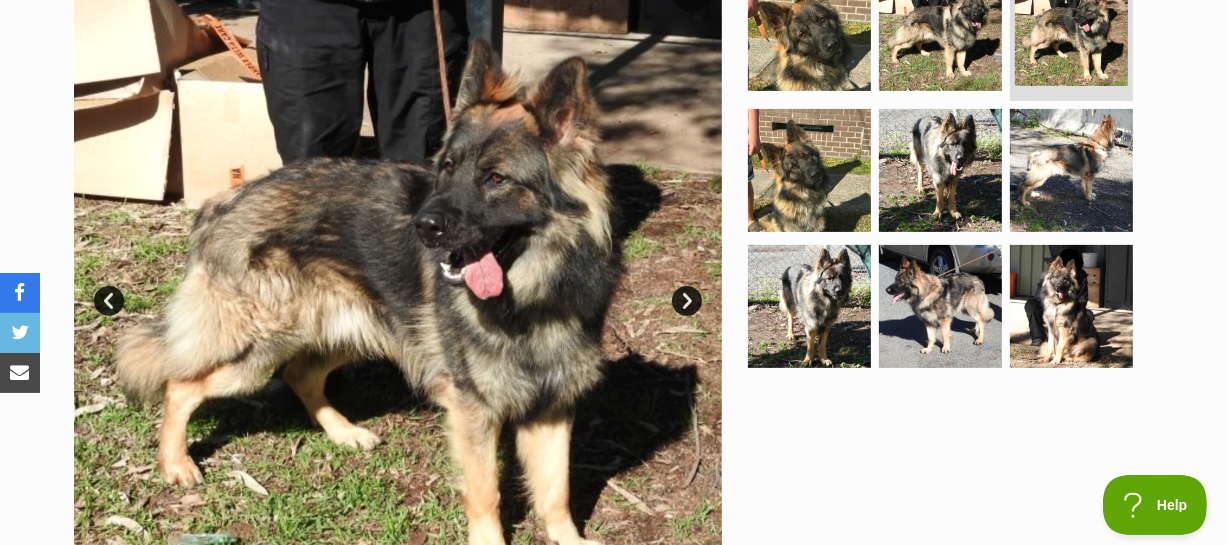 click on "Next" at bounding box center (687, 301) 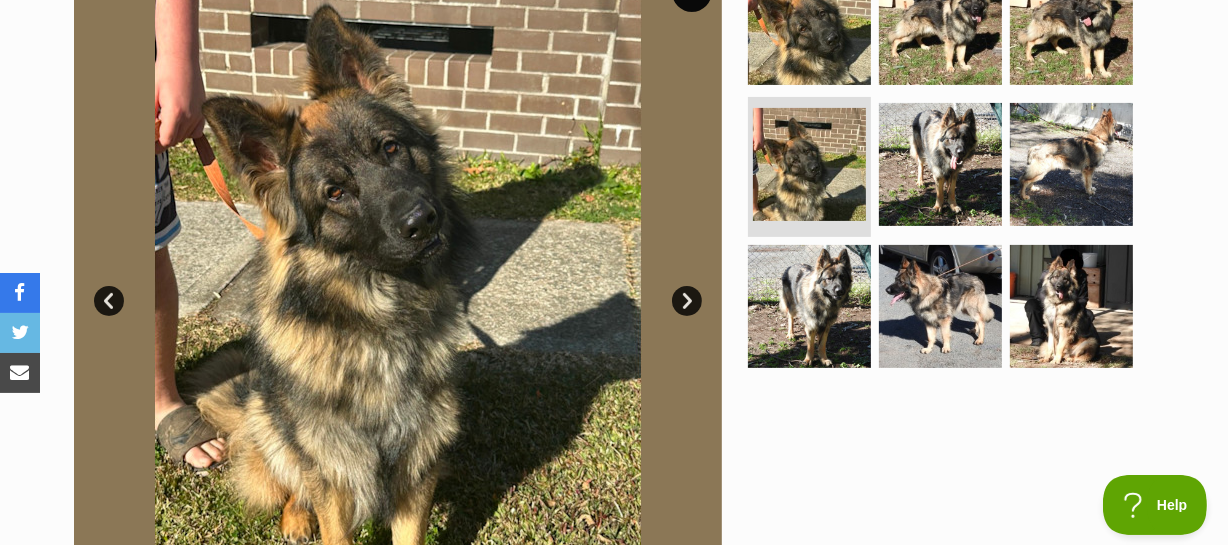 click on "Next" at bounding box center [687, 301] 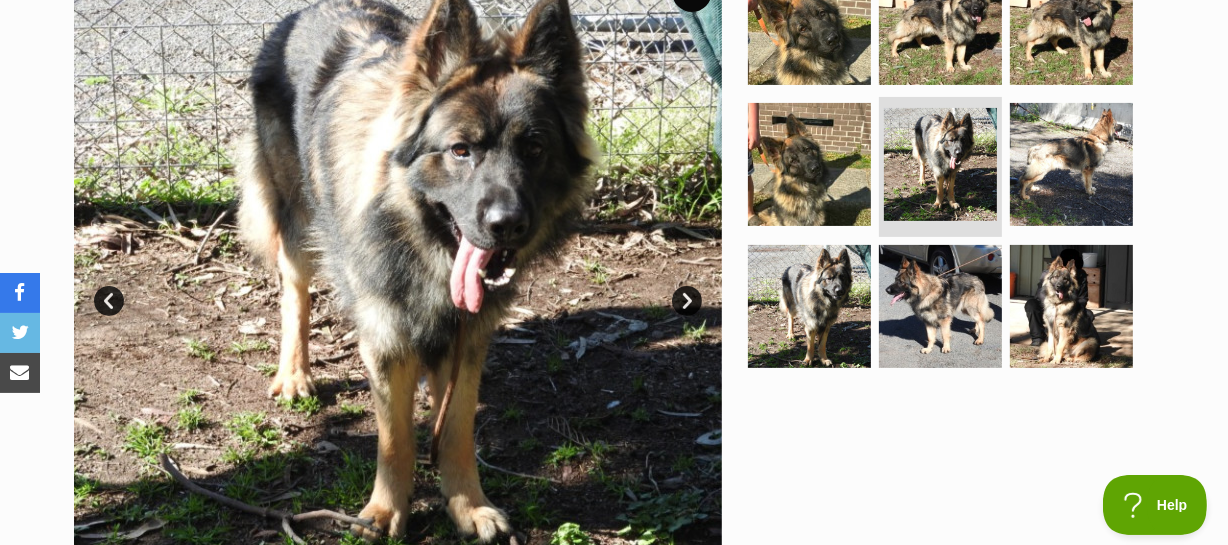click on "Next" at bounding box center (687, 301) 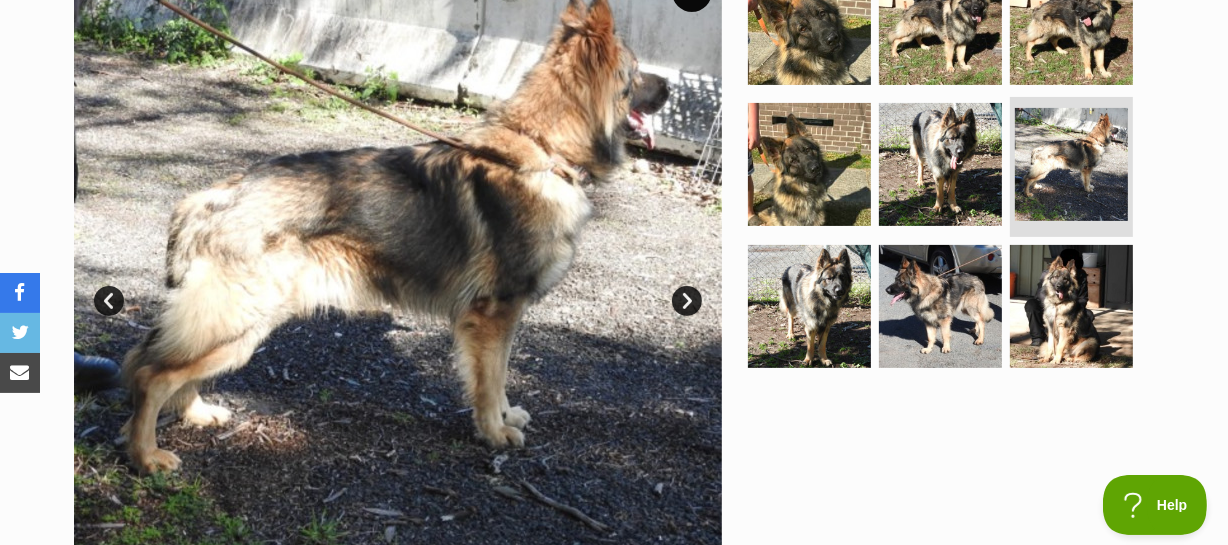 click on "Next" at bounding box center (687, 301) 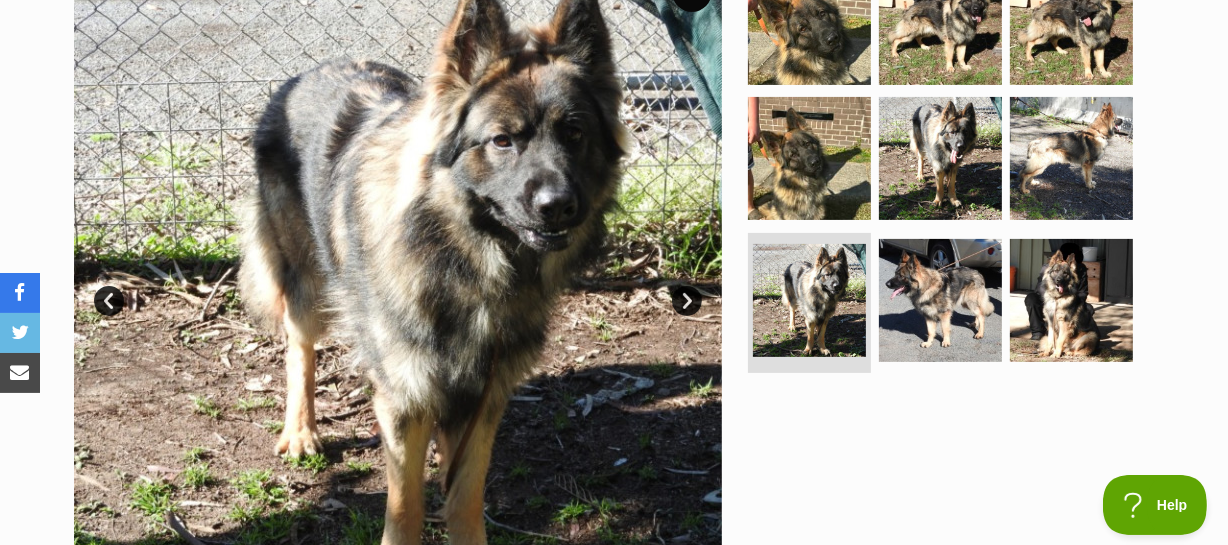 click on "Next" at bounding box center (687, 301) 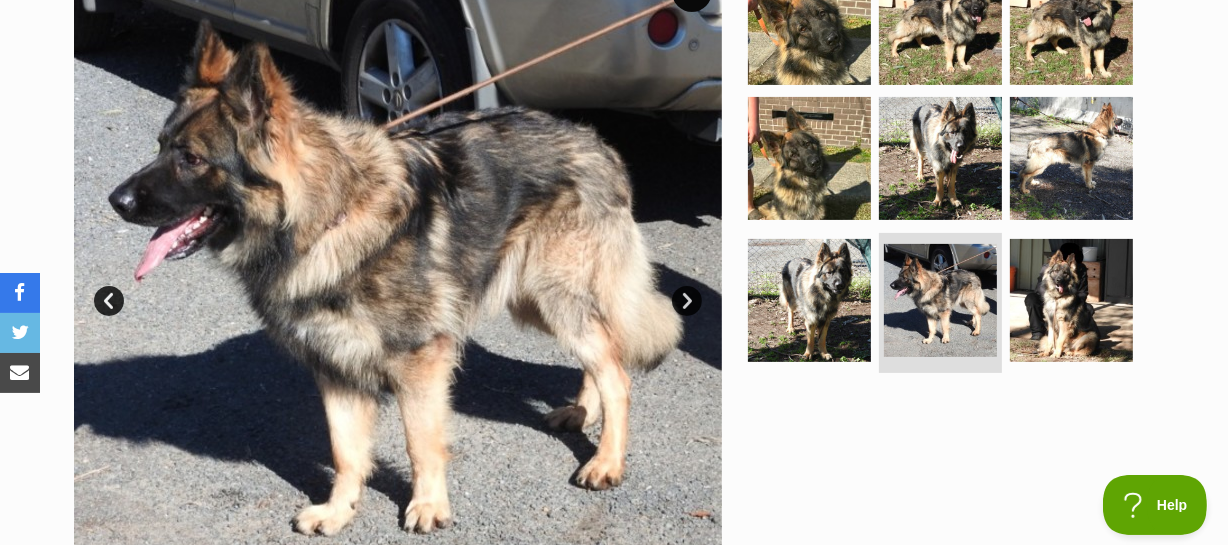 click on "Next" at bounding box center (687, 301) 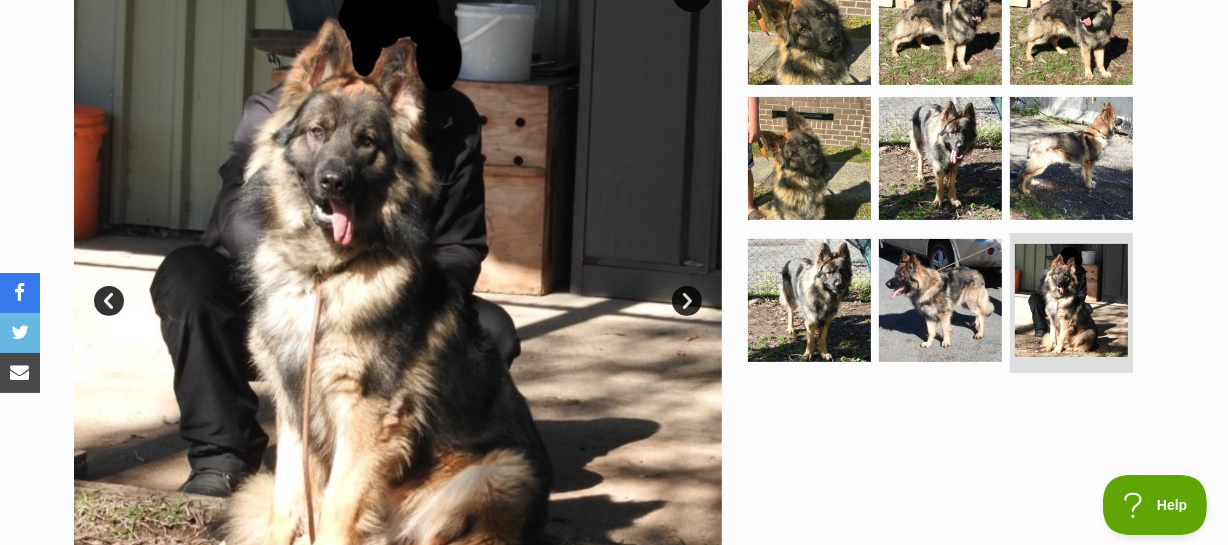 click on "Next" at bounding box center (687, 301) 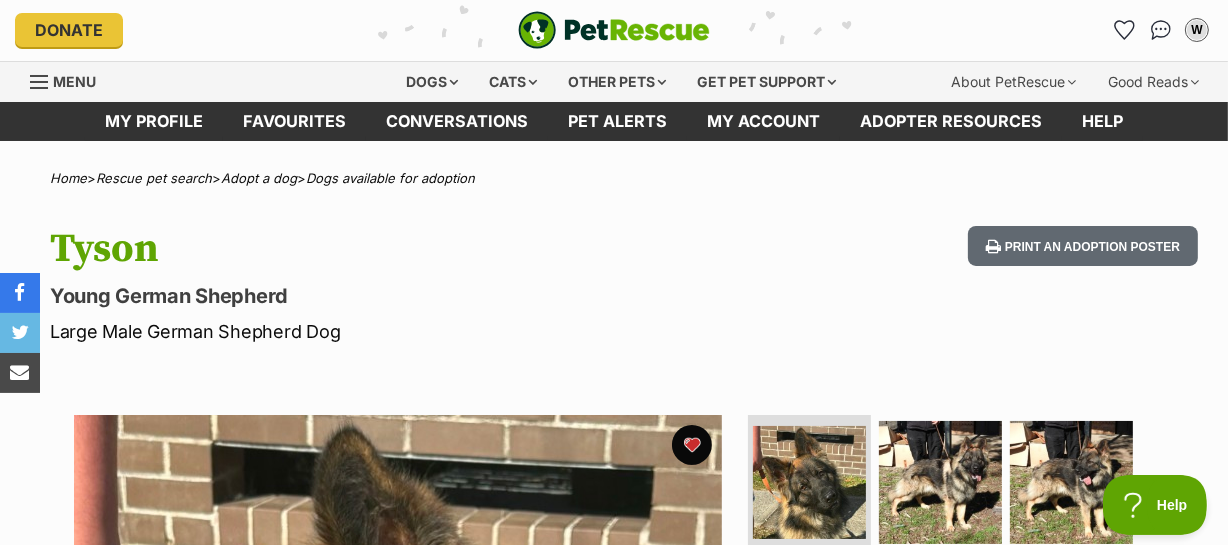 scroll, scrollTop: 0, scrollLeft: 0, axis: both 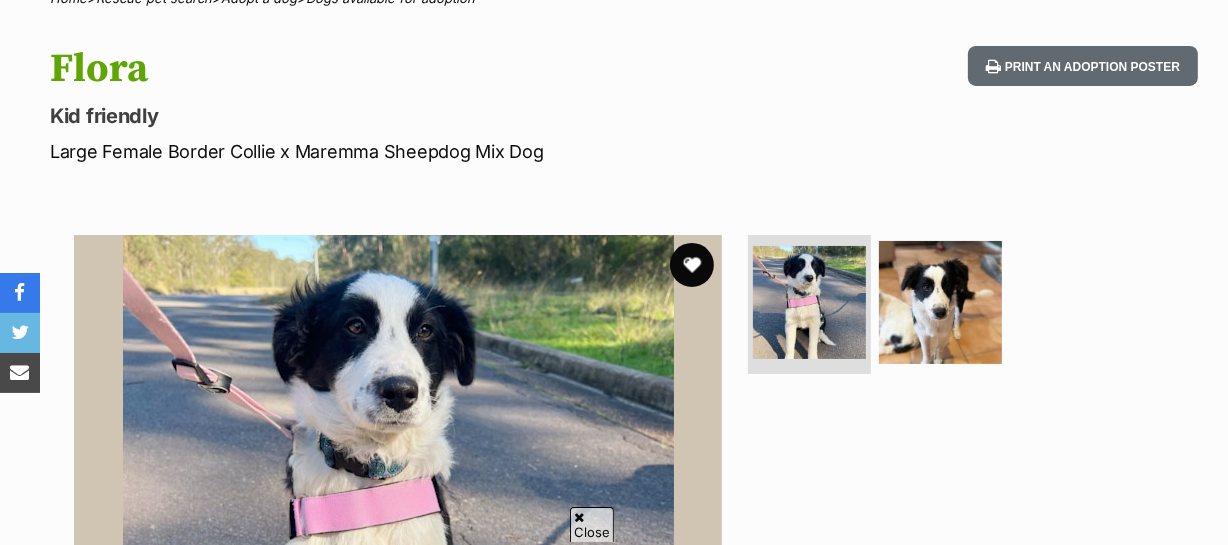 click at bounding box center (692, 265) 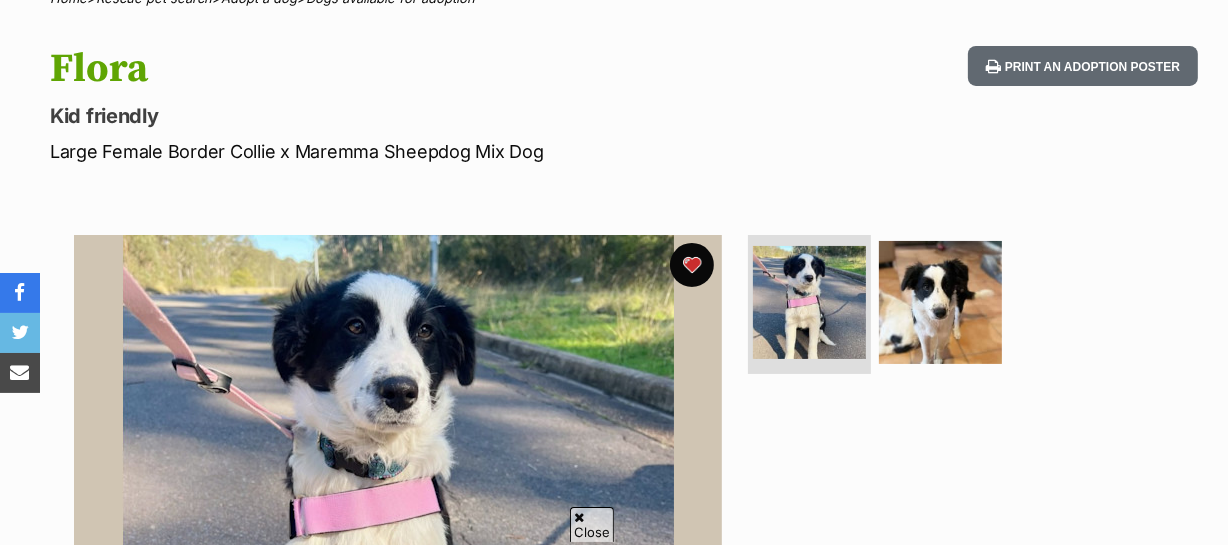scroll, scrollTop: 181, scrollLeft: 0, axis: vertical 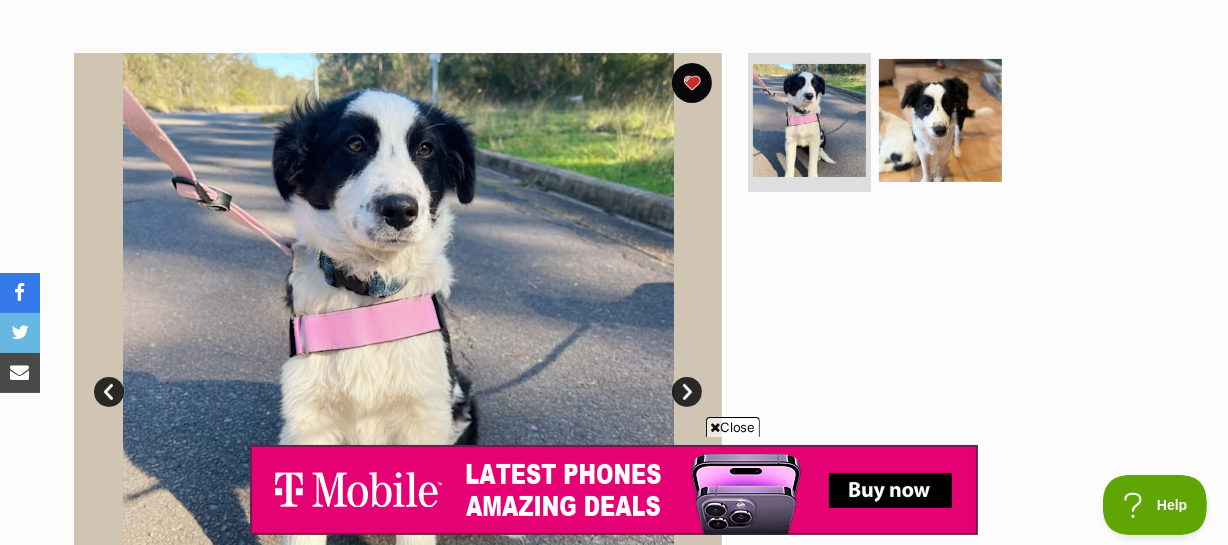 click on "Close" at bounding box center (733, 427) 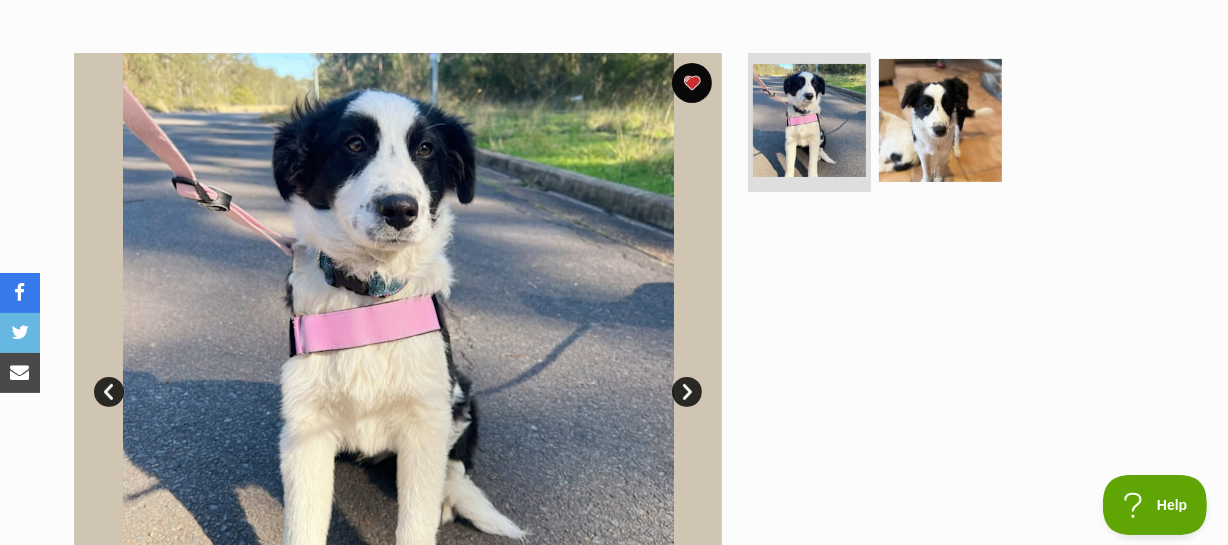 click on "Next" at bounding box center (687, 392) 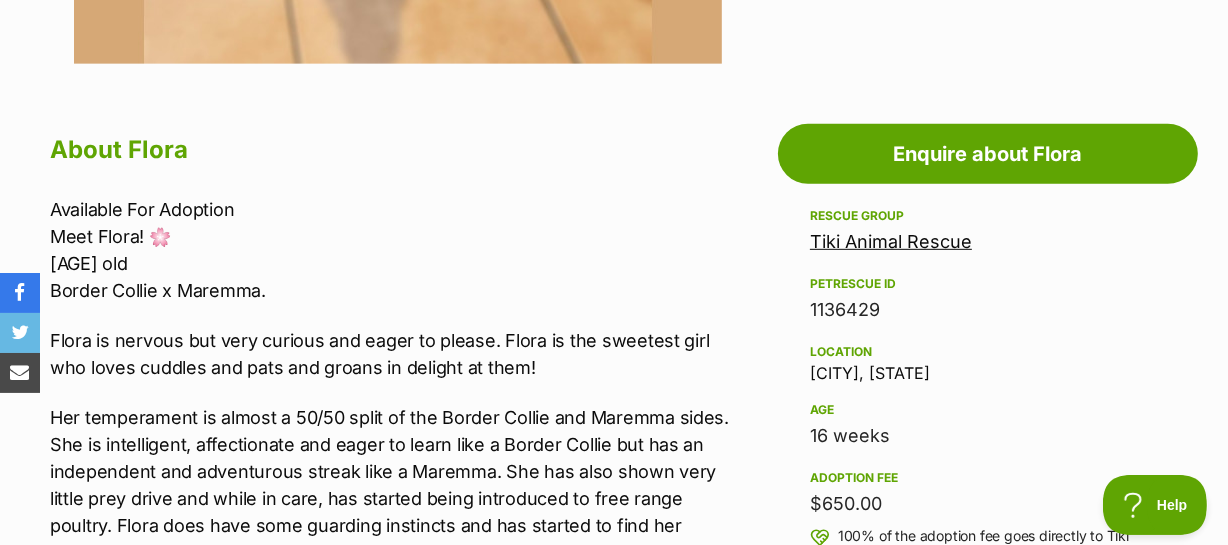 scroll, scrollTop: 1090, scrollLeft: 0, axis: vertical 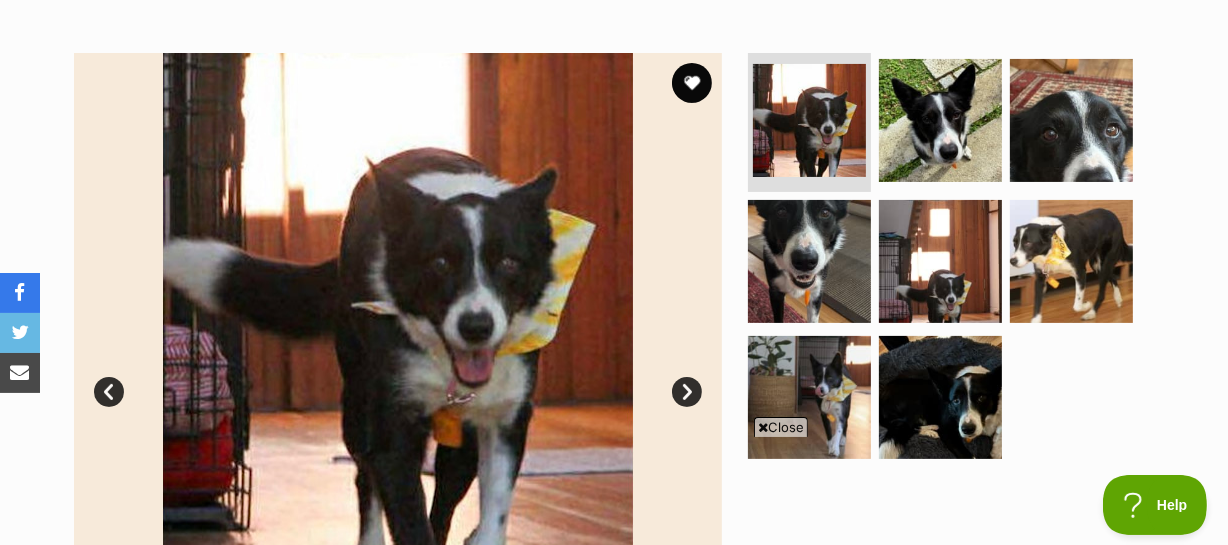 click on "Close" at bounding box center [781, 427] 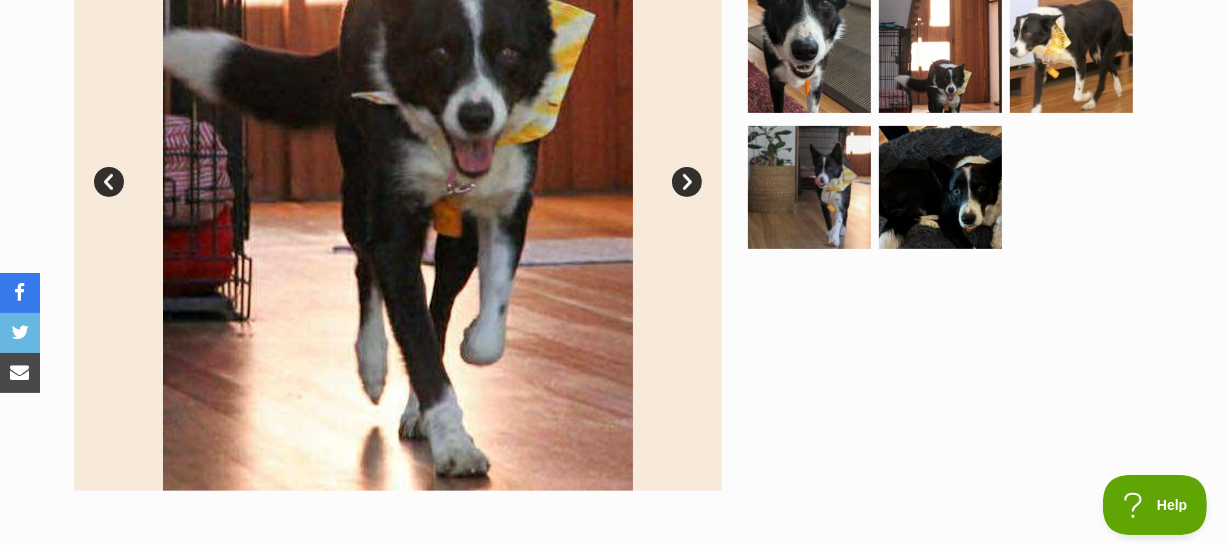 scroll, scrollTop: 454, scrollLeft: 0, axis: vertical 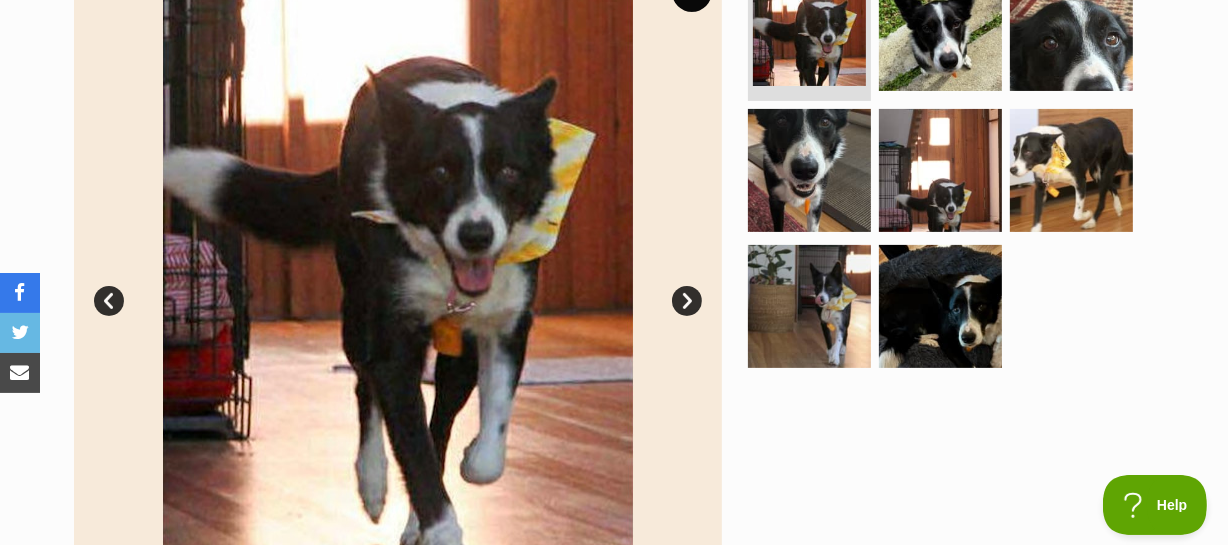 click on "Next" at bounding box center [687, 301] 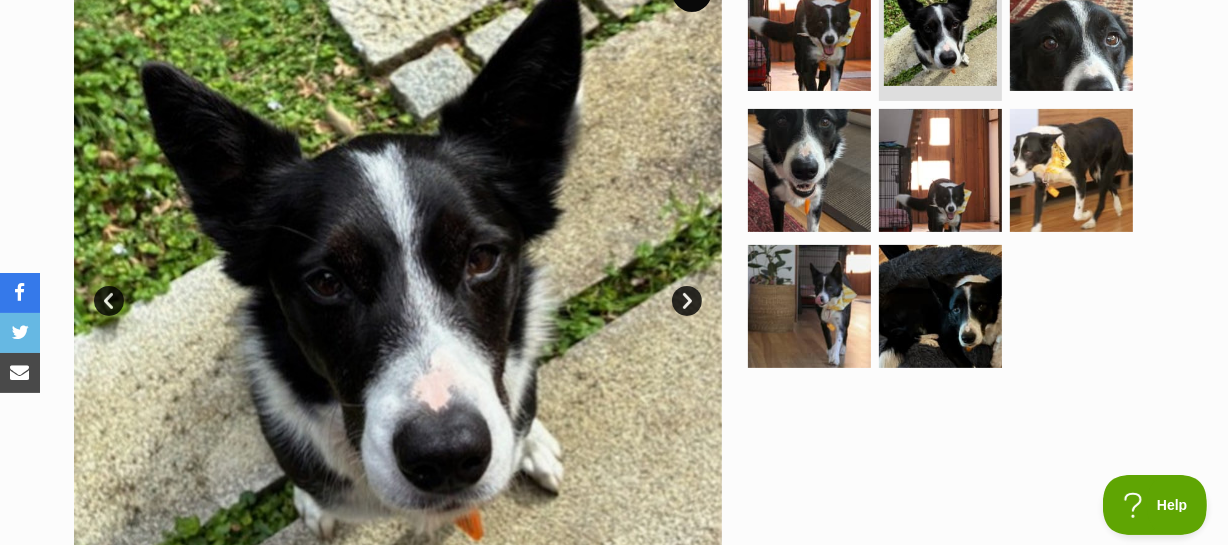 click on "Next" at bounding box center [687, 301] 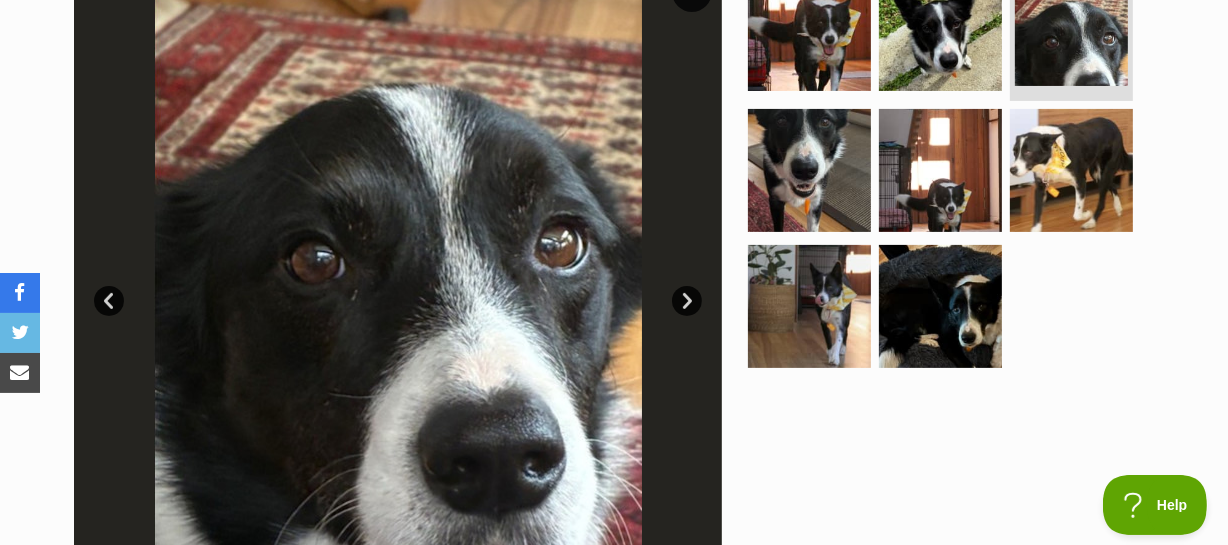 click on "Next" at bounding box center (687, 301) 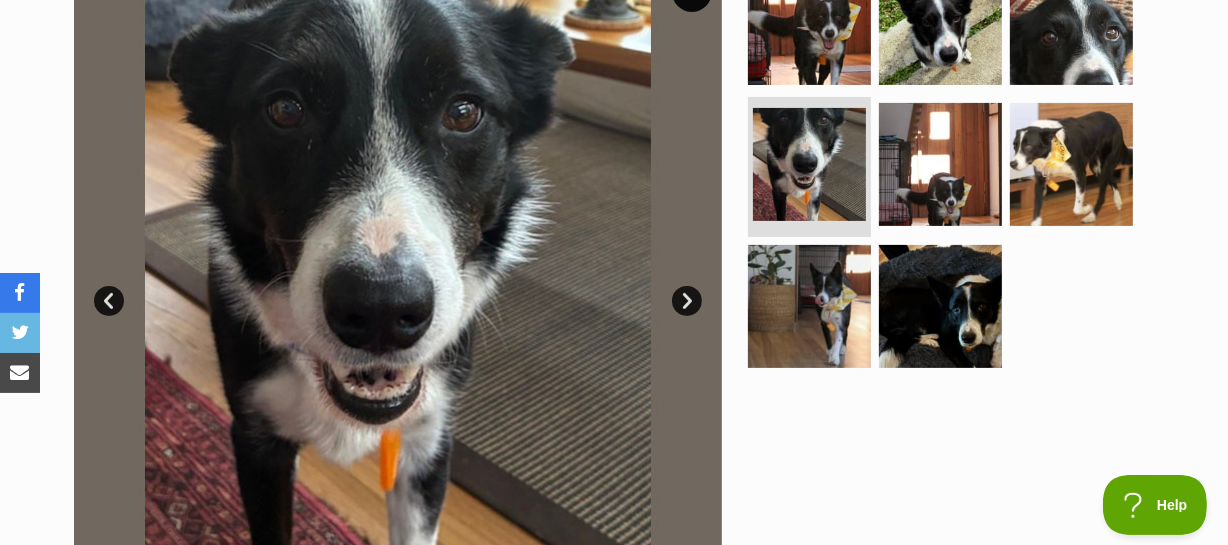 click on "Next" at bounding box center [687, 301] 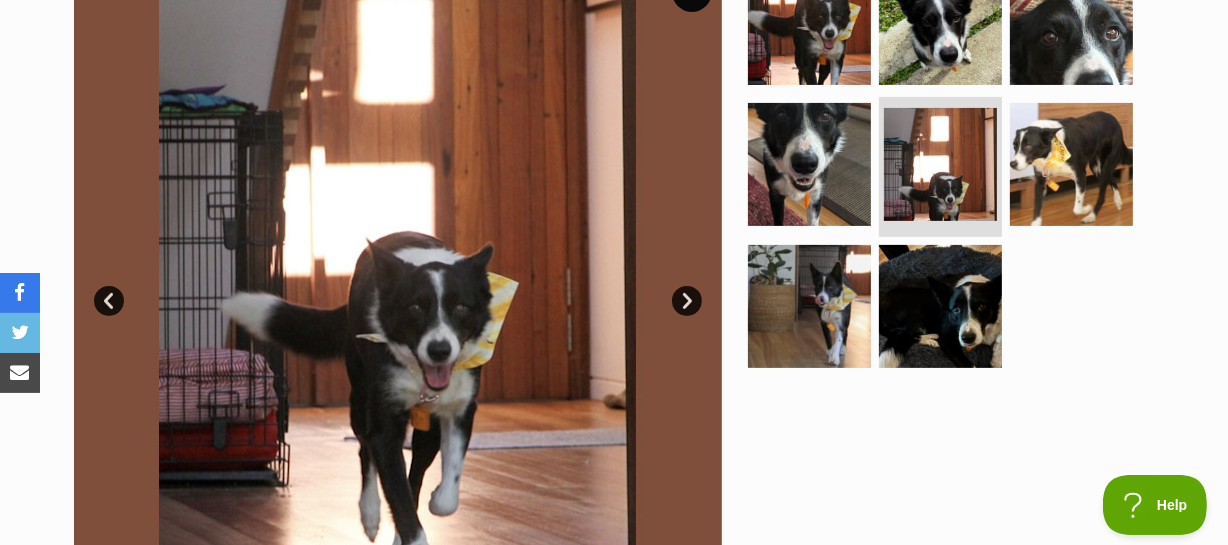 click on "Next" at bounding box center [687, 301] 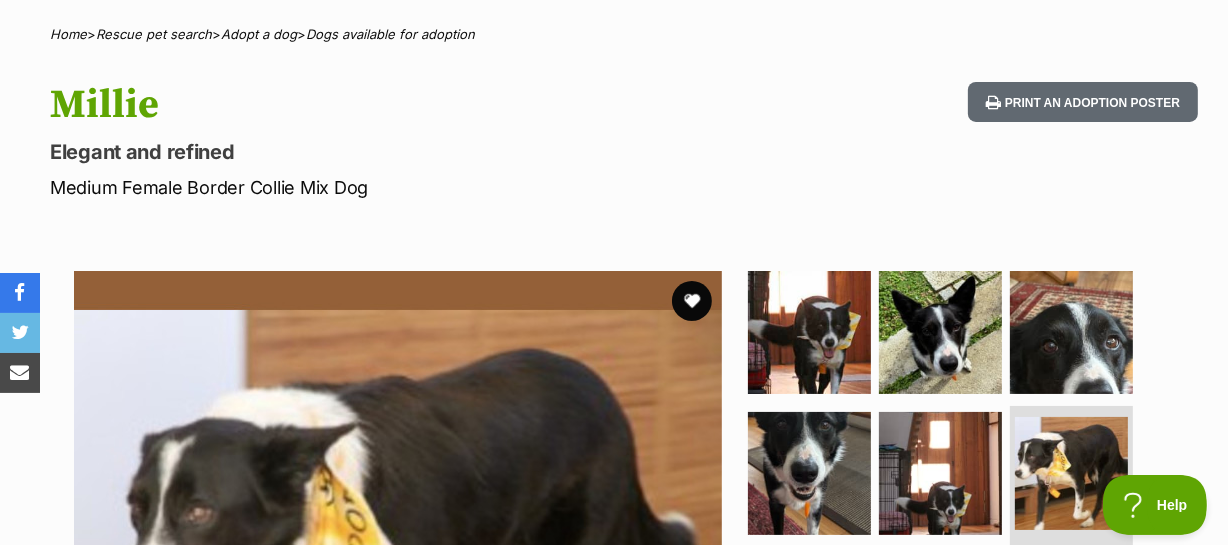 scroll, scrollTop: 0, scrollLeft: 0, axis: both 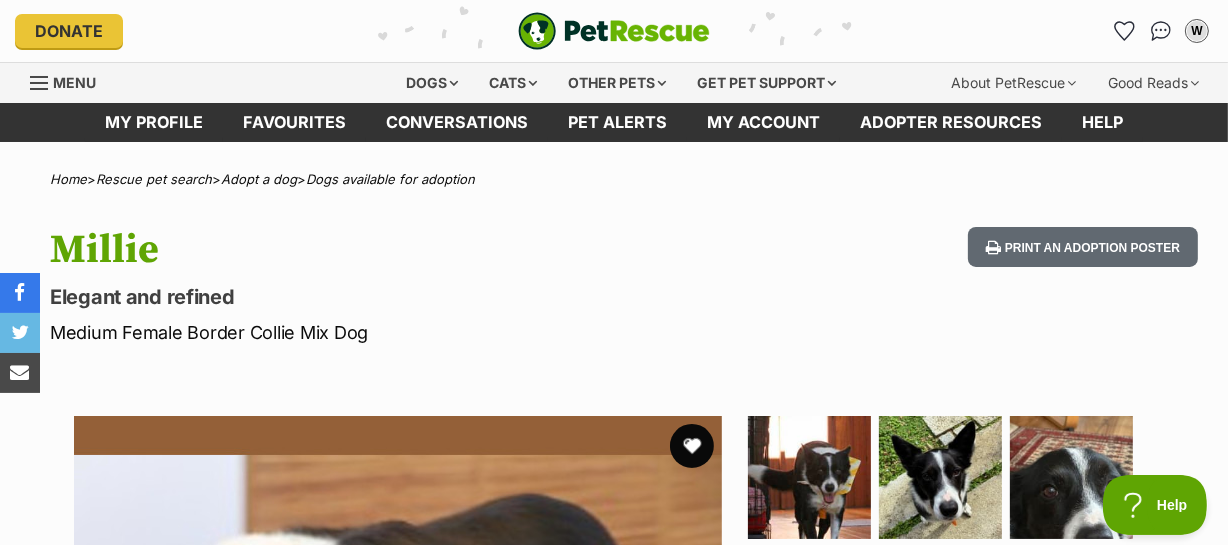 click at bounding box center (692, 446) 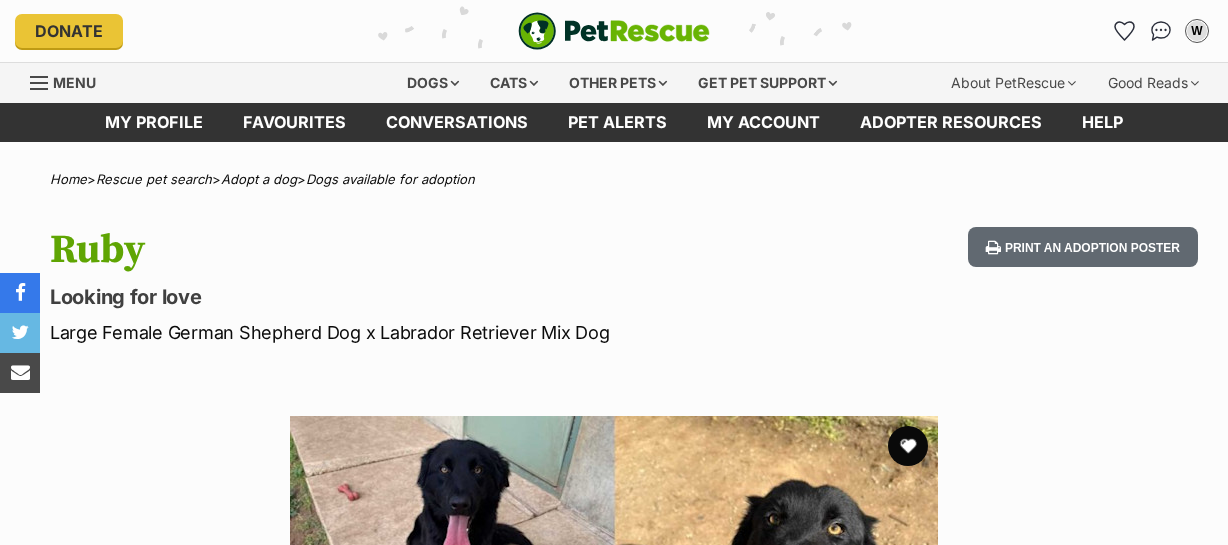 scroll, scrollTop: 0, scrollLeft: 0, axis: both 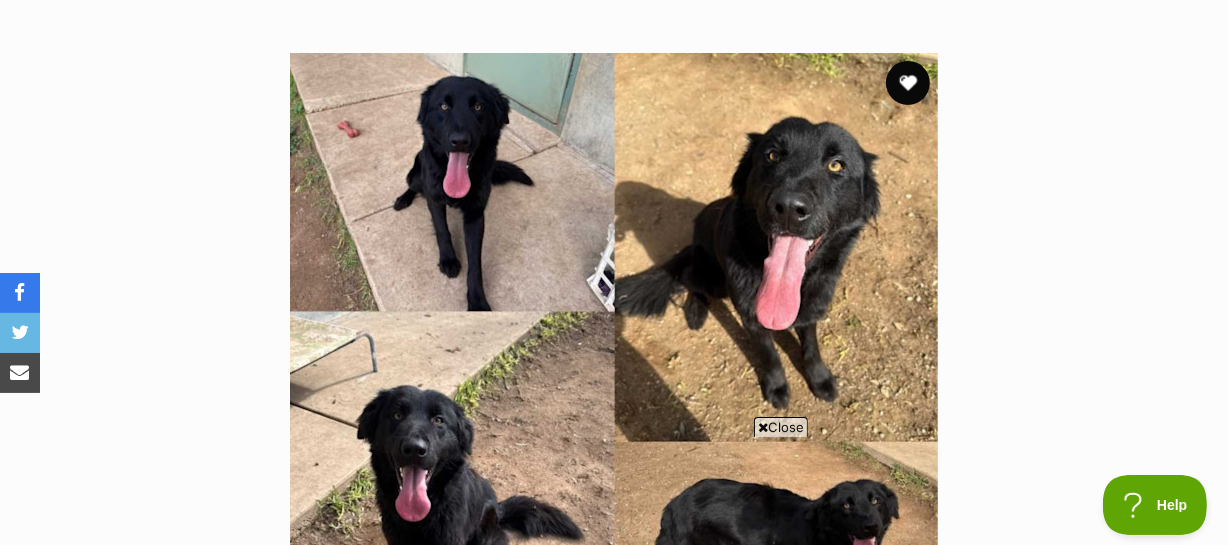 click at bounding box center (908, 83) 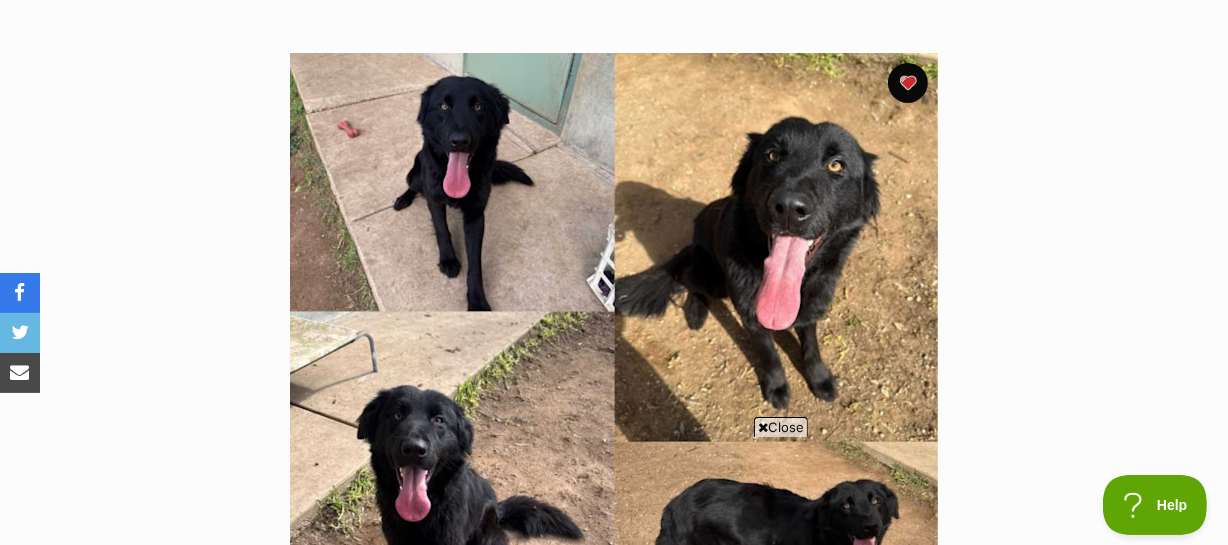 scroll, scrollTop: 0, scrollLeft: 0, axis: both 